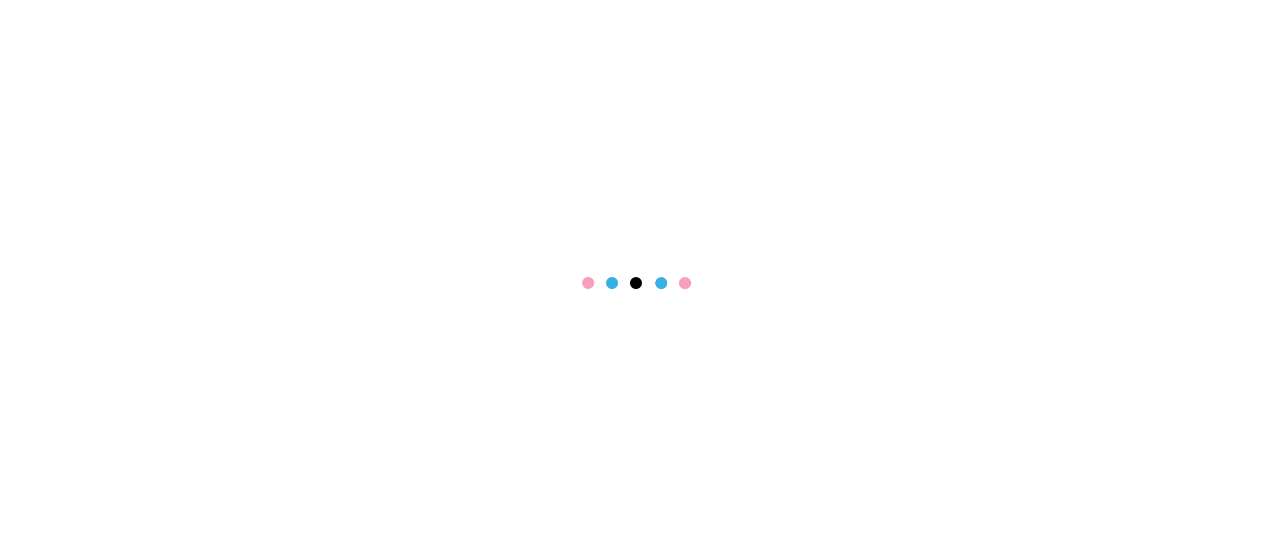 scroll, scrollTop: 0, scrollLeft: 0, axis: both 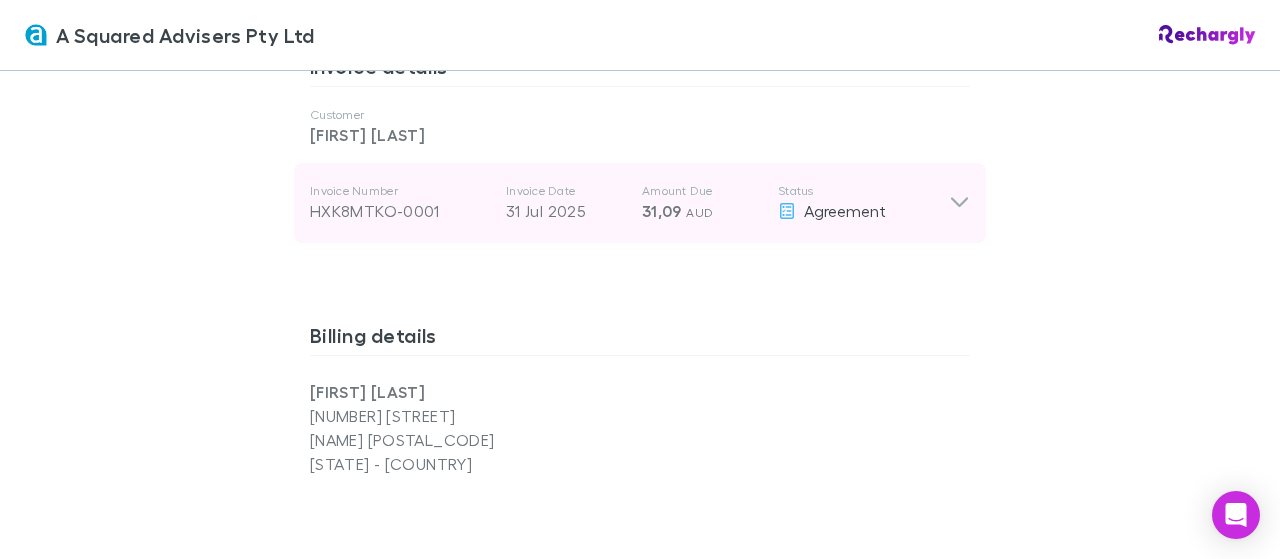click 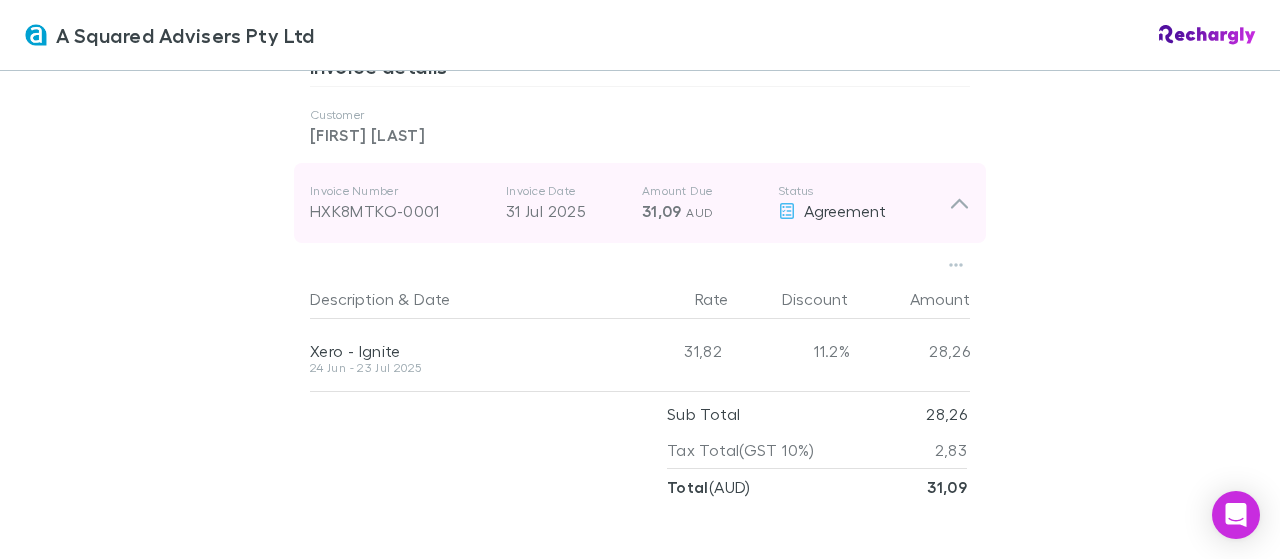 click 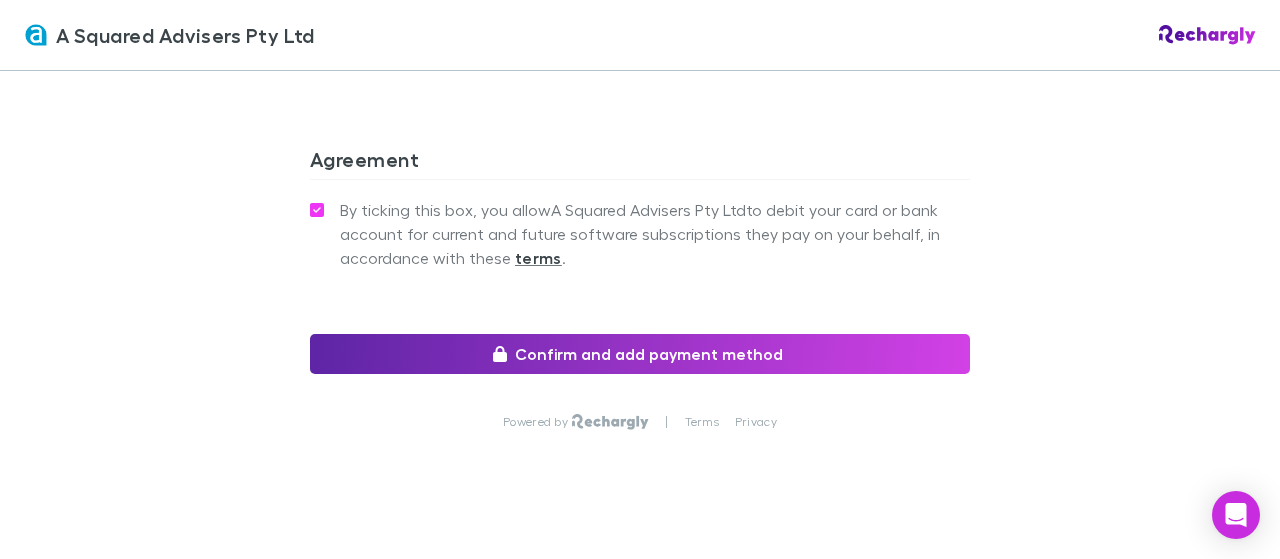 scroll, scrollTop: 2025, scrollLeft: 0, axis: vertical 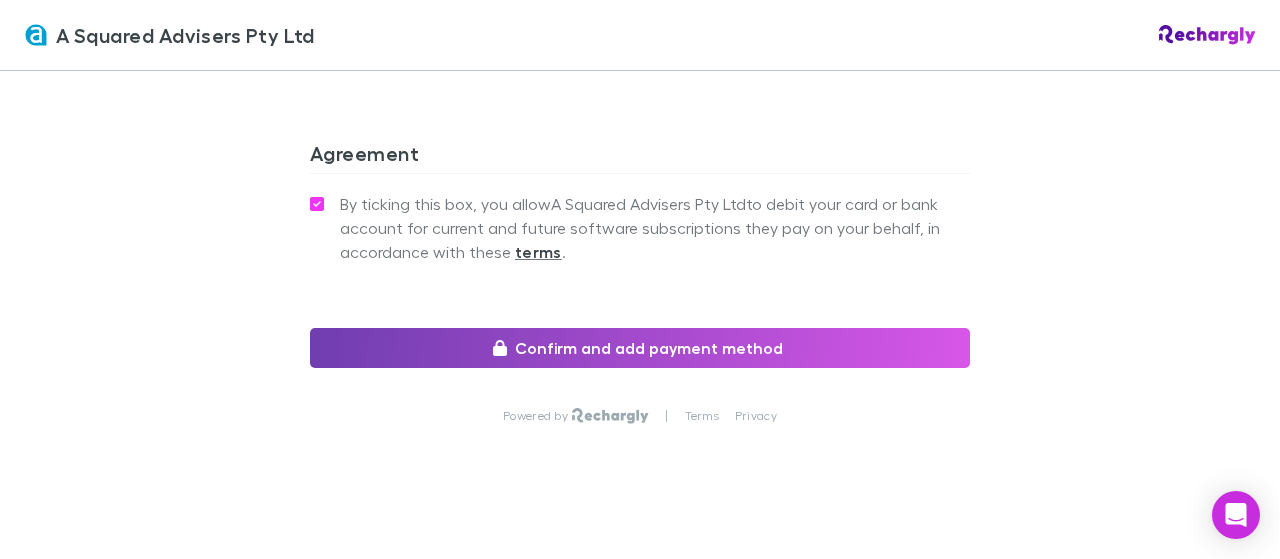 click on "Confirm and add payment method" at bounding box center (640, 348) 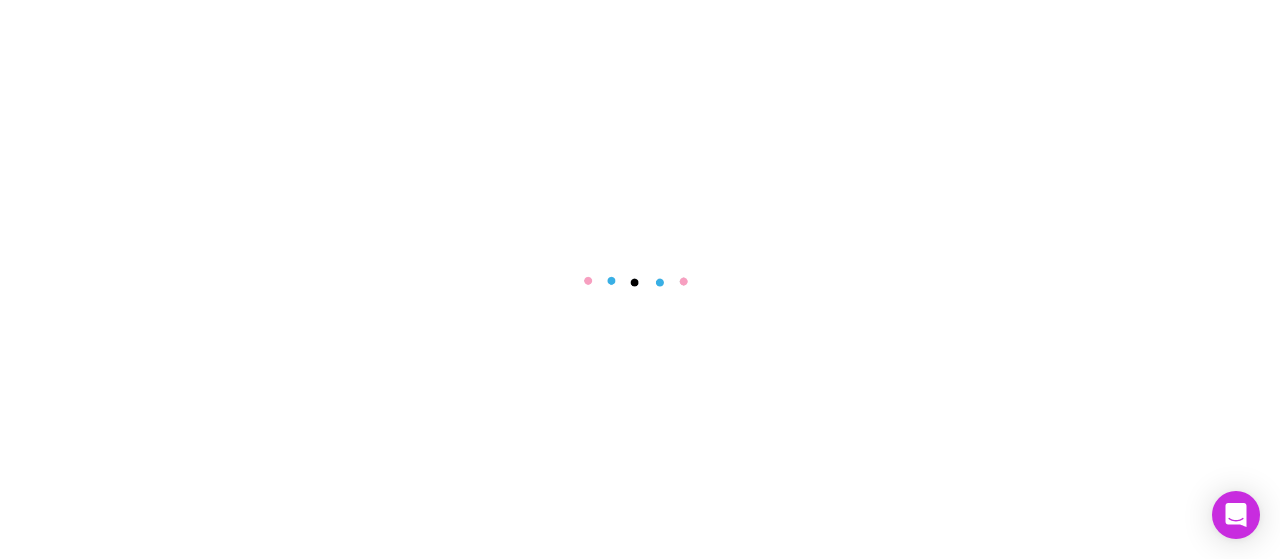 scroll, scrollTop: 0, scrollLeft: 0, axis: both 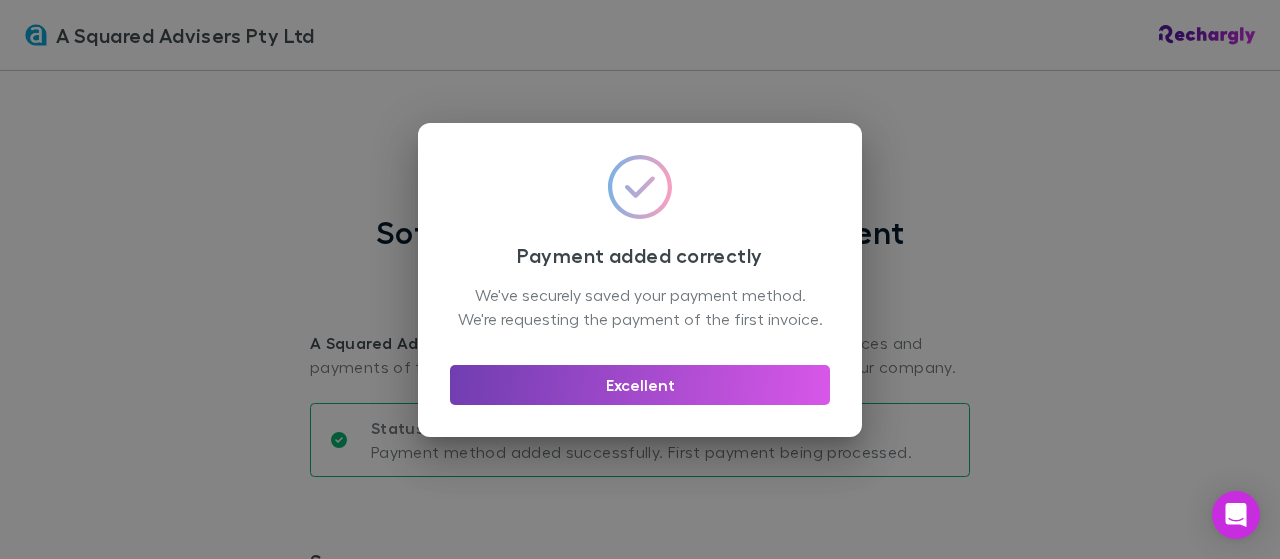 click on "Excellent" at bounding box center [640, 385] 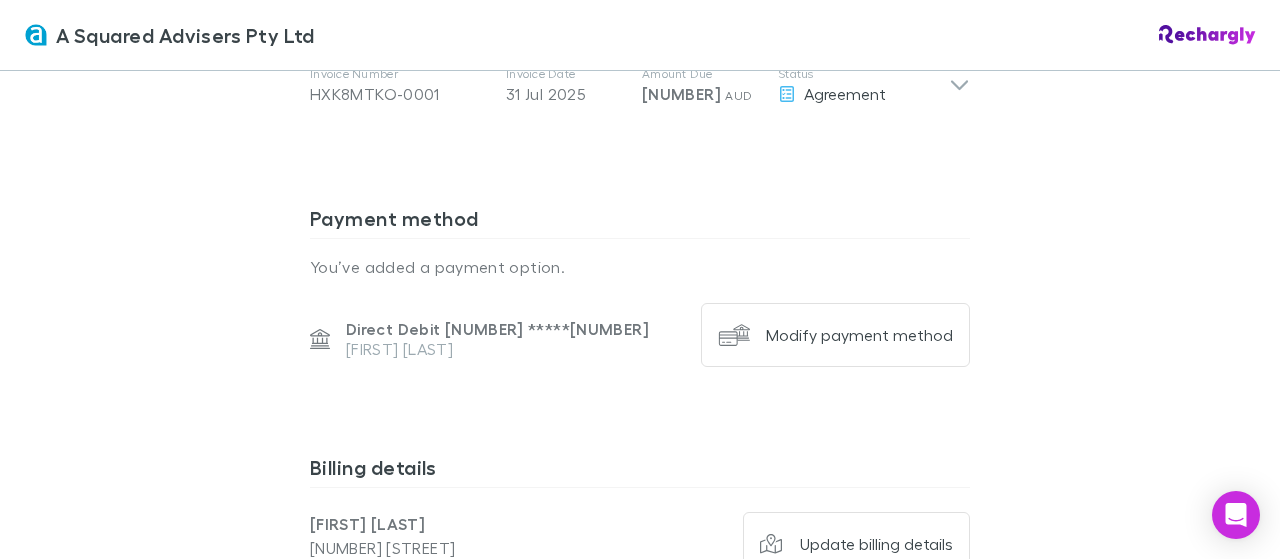 scroll, scrollTop: 1241, scrollLeft: 0, axis: vertical 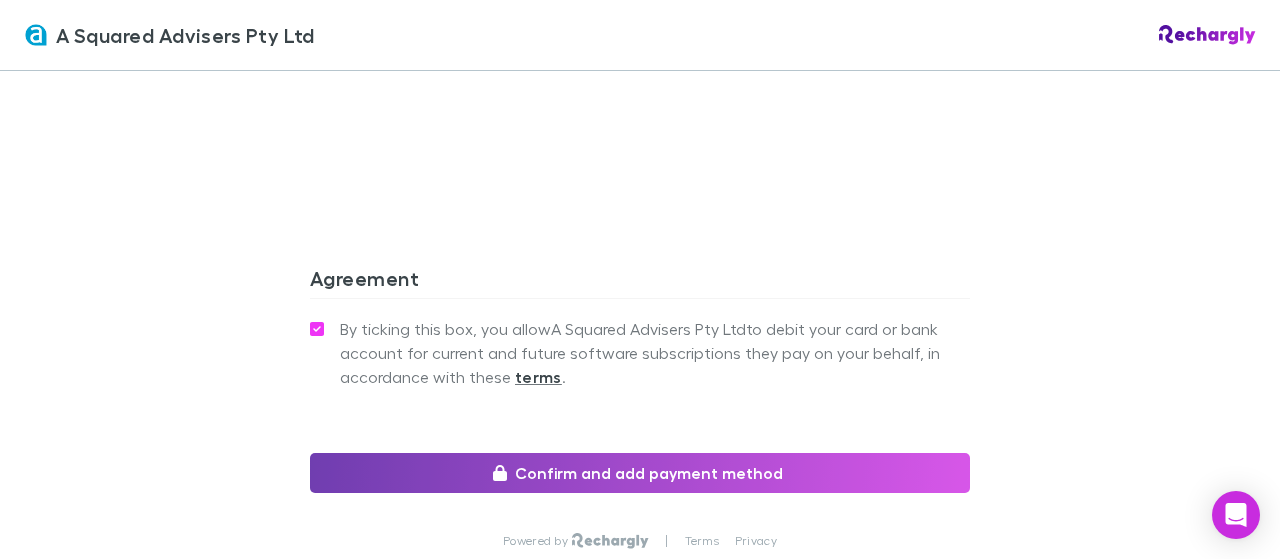 click on "Confirm and add payment method" at bounding box center (640, 473) 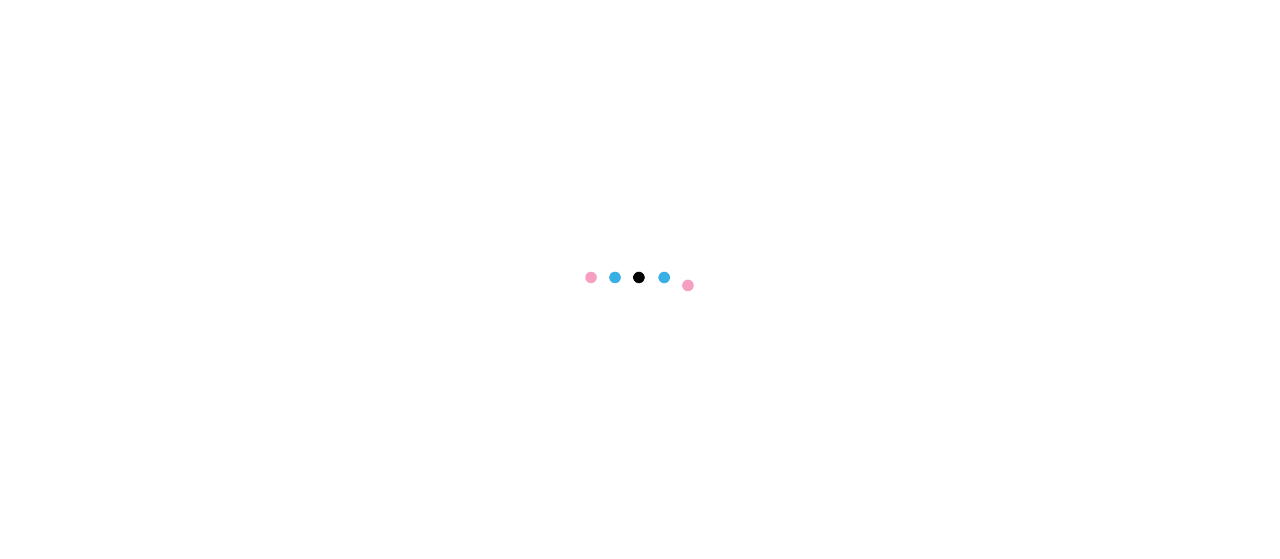 scroll, scrollTop: 0, scrollLeft: 0, axis: both 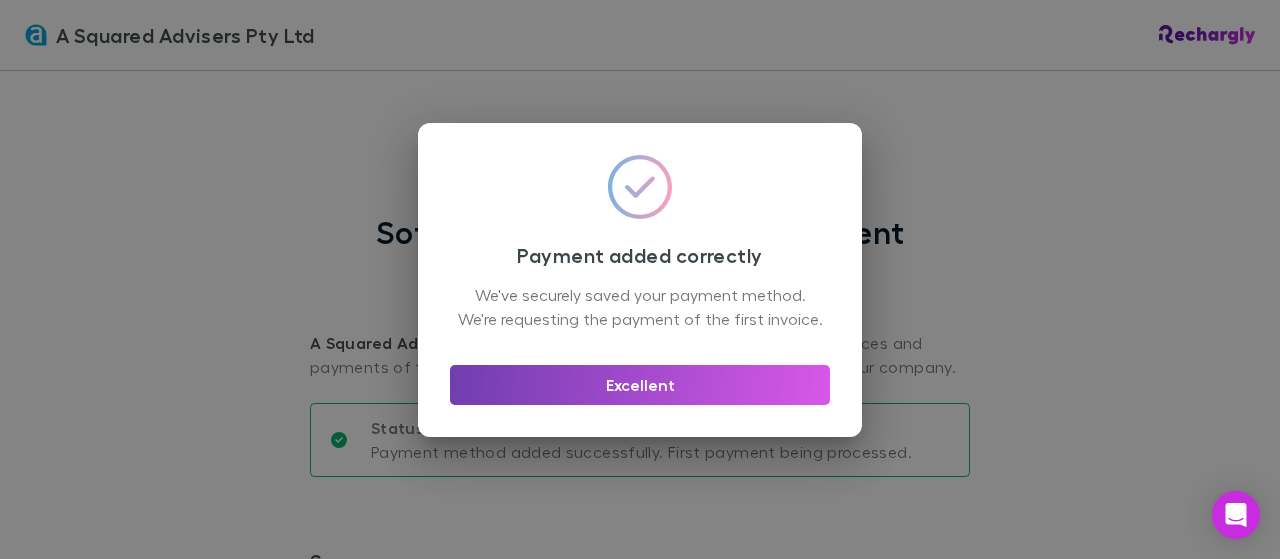 click on "Excellent" at bounding box center (640, 385) 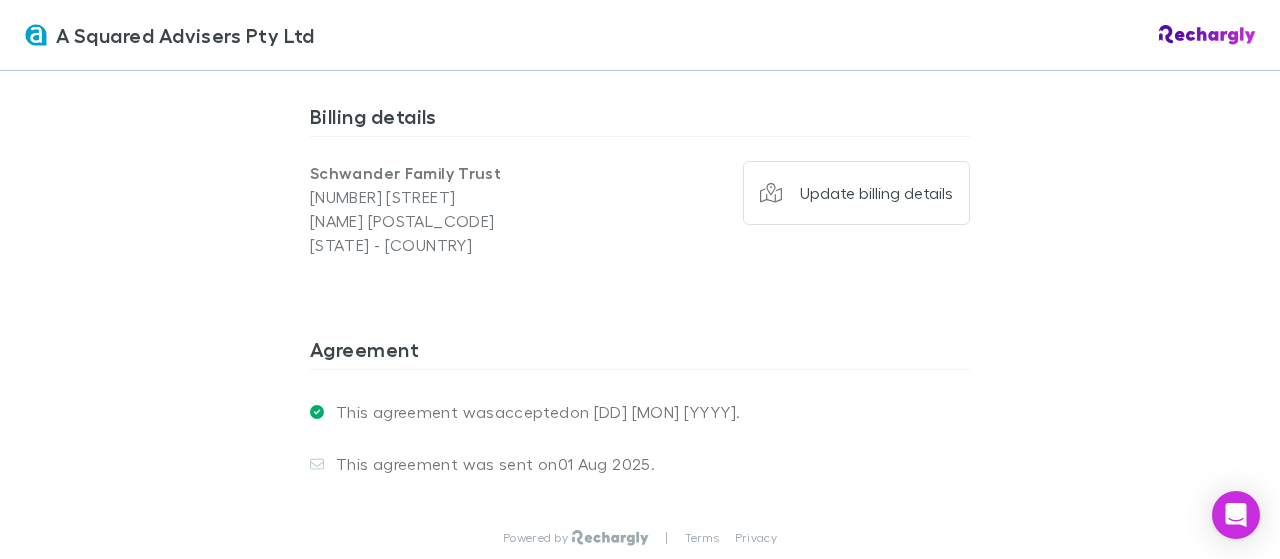 scroll, scrollTop: 1716, scrollLeft: 0, axis: vertical 